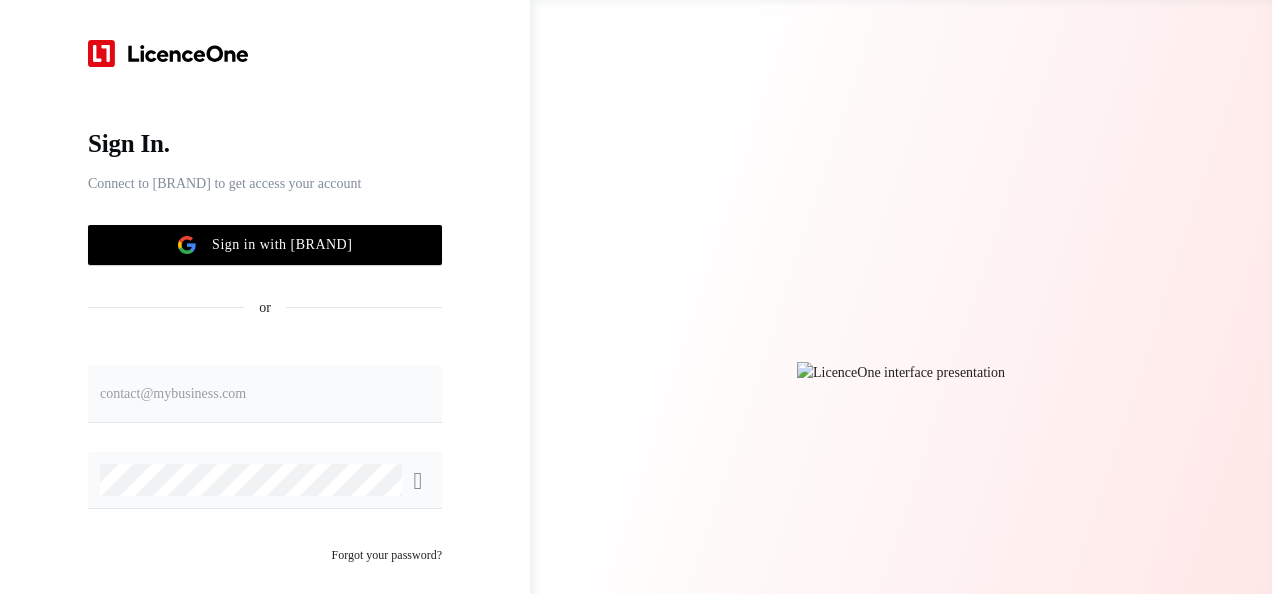 scroll, scrollTop: 0, scrollLeft: 0, axis: both 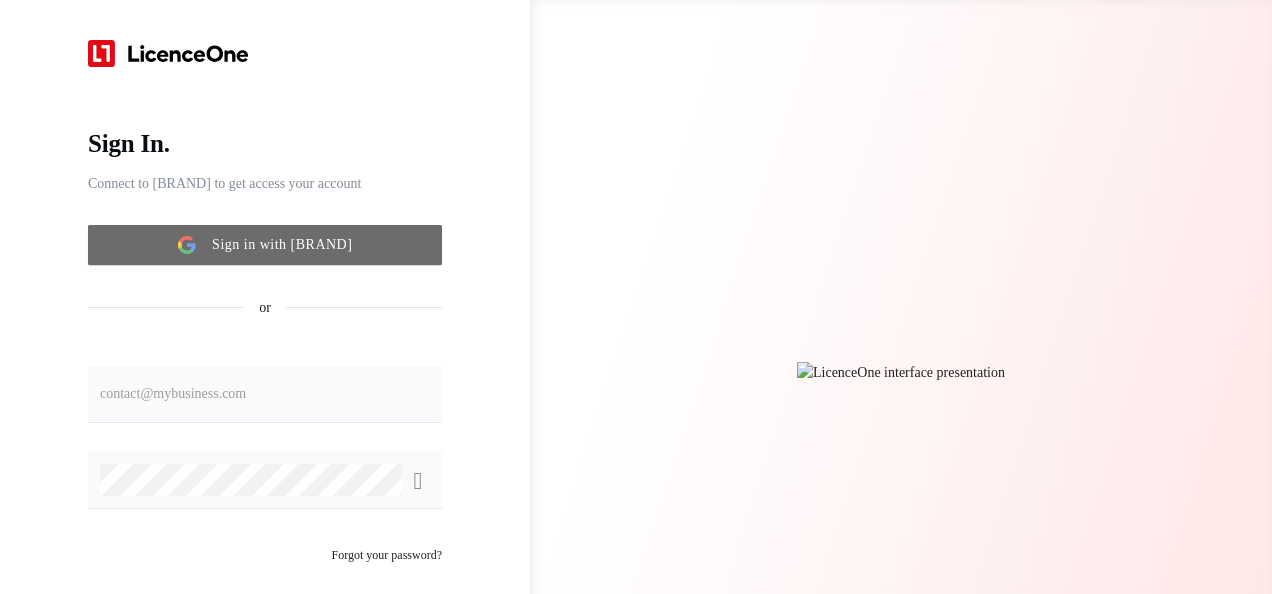 click on "Sign in with [BRAND]" at bounding box center [265, 245] 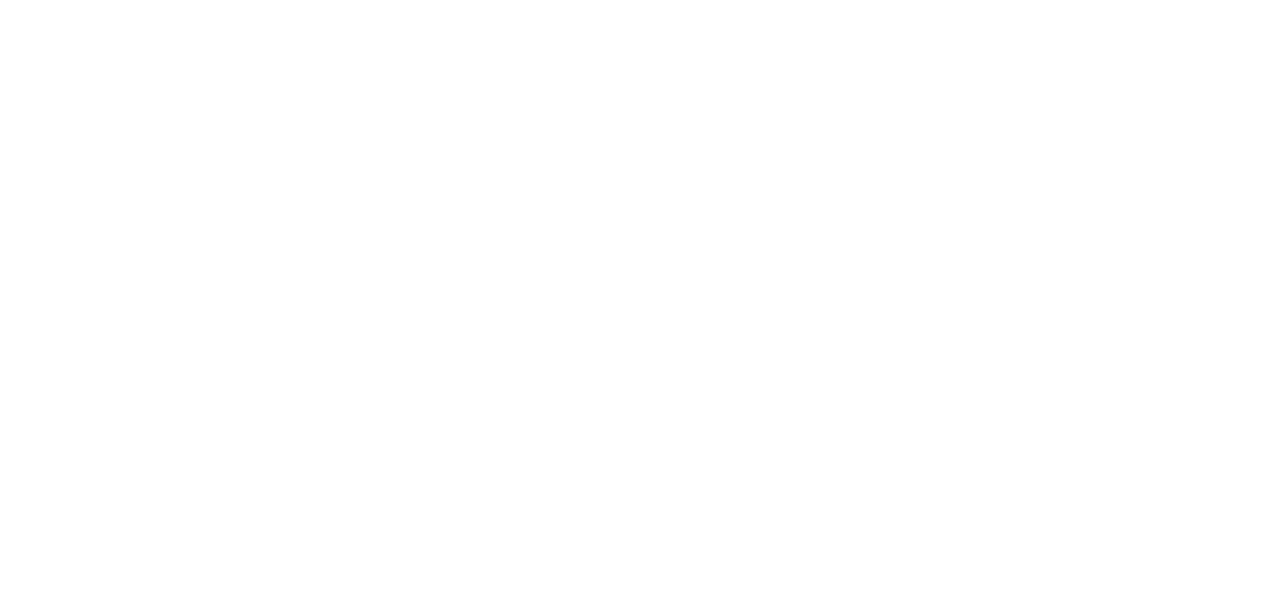 scroll, scrollTop: 0, scrollLeft: 0, axis: both 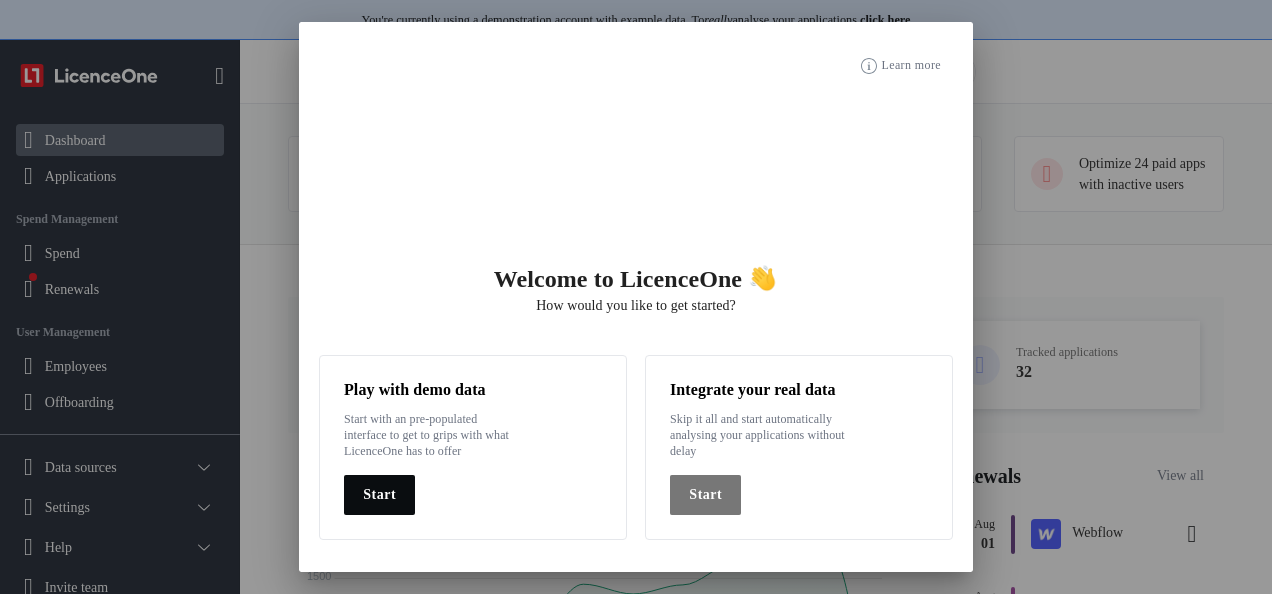 click on "Start" at bounding box center (379, 495) 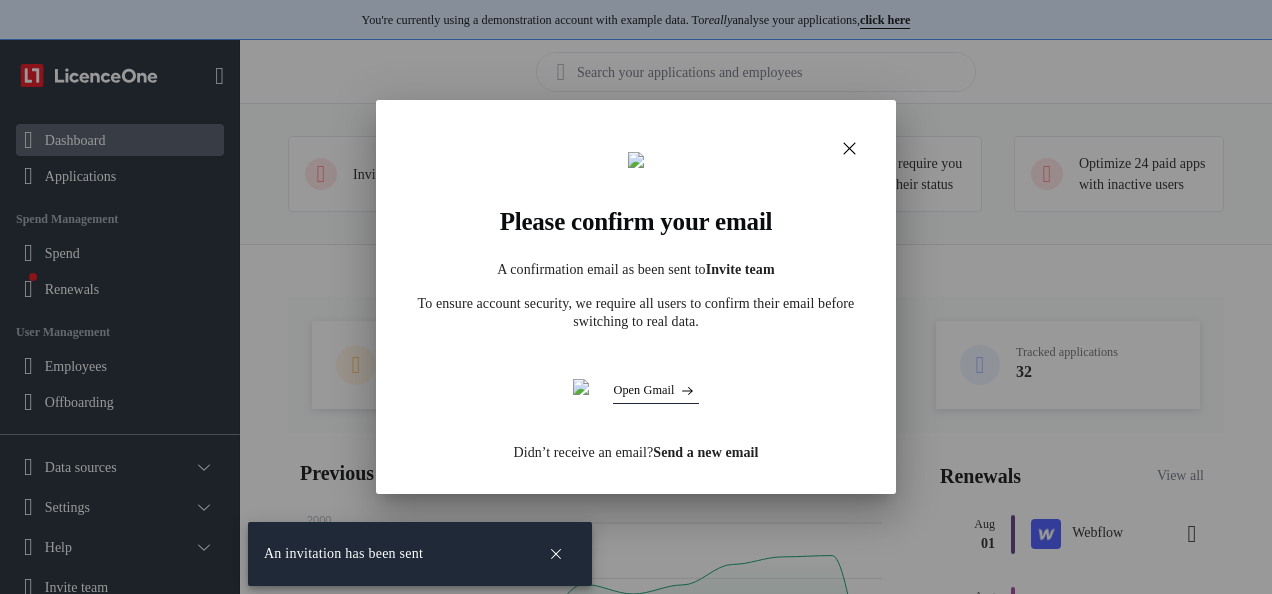 click on "Open Gmail" at bounding box center (655, 387) 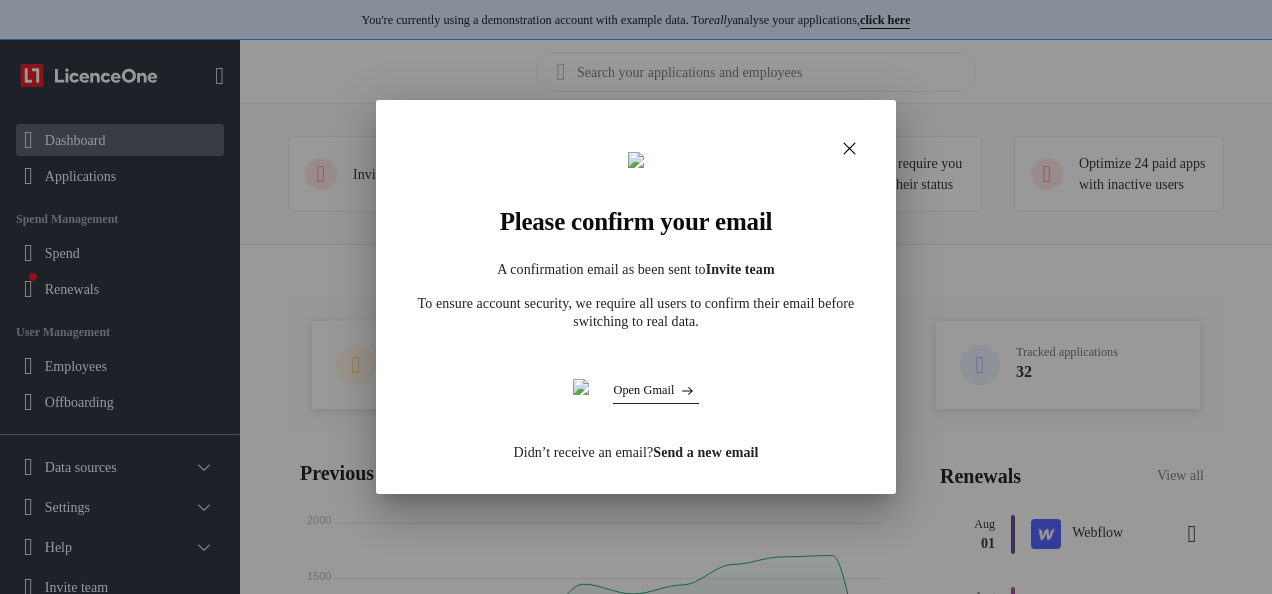 click at bounding box center [687, 391] 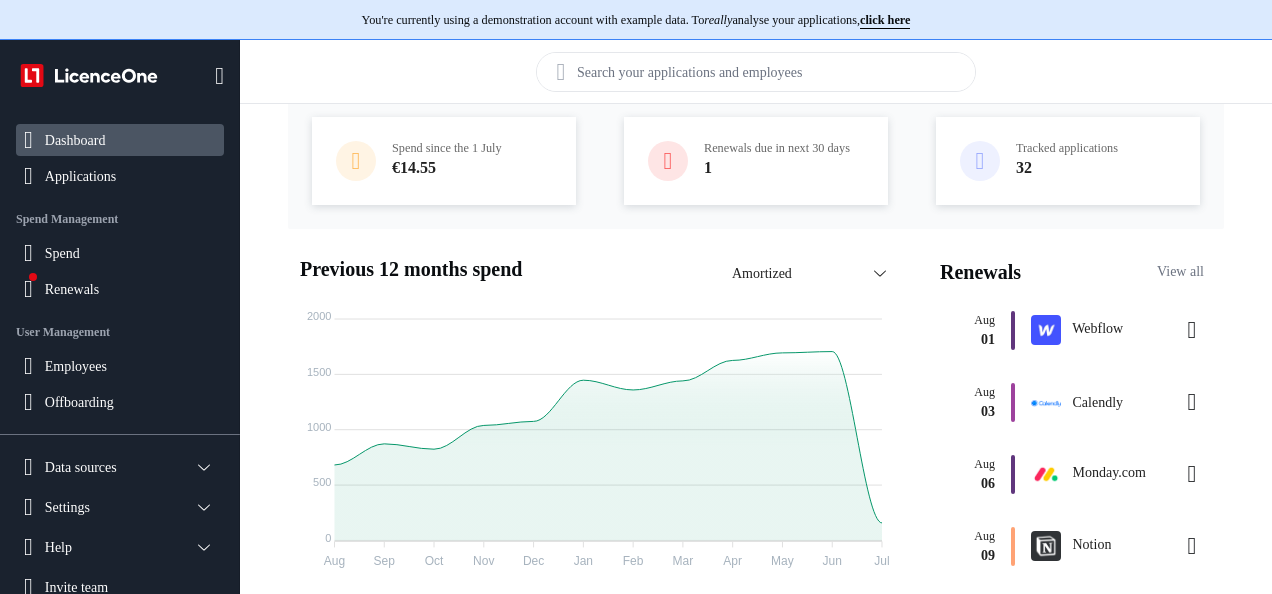 scroll, scrollTop: 218, scrollLeft: 0, axis: vertical 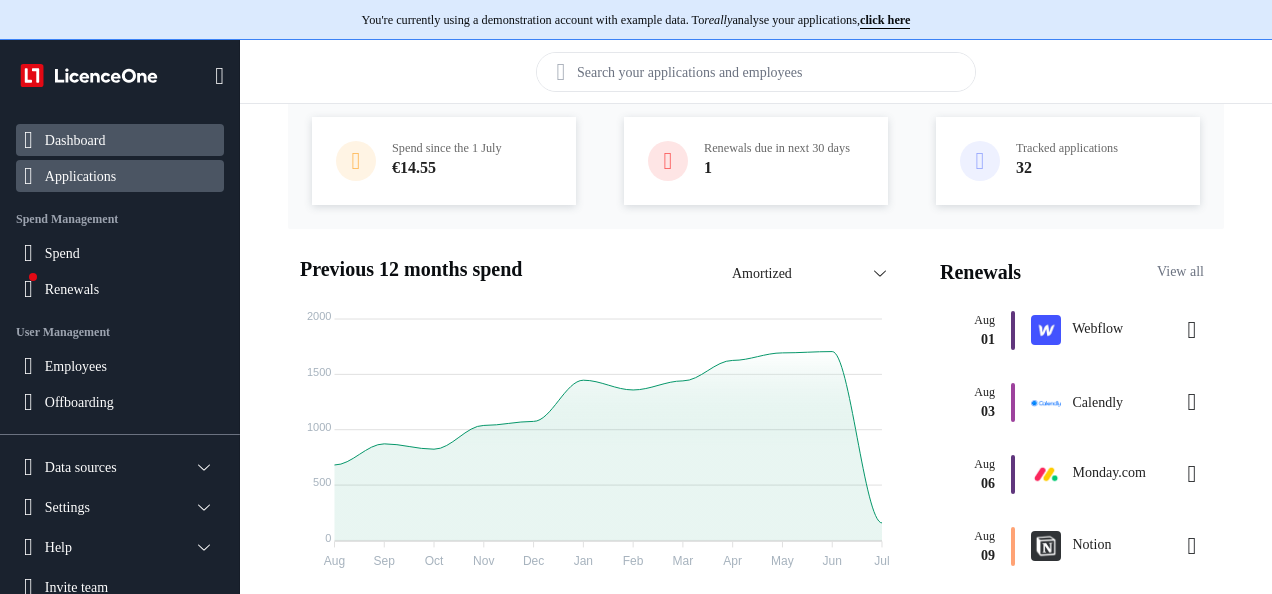 click on "Applications" at bounding box center (120, 176) 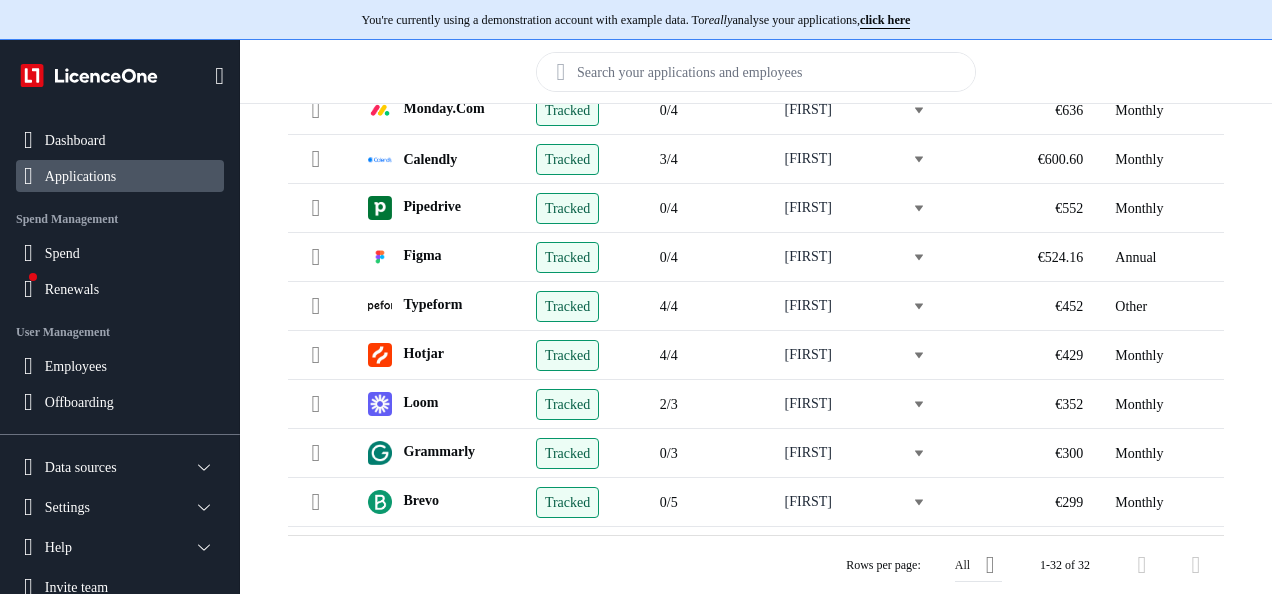 scroll, scrollTop: 600, scrollLeft: 0, axis: vertical 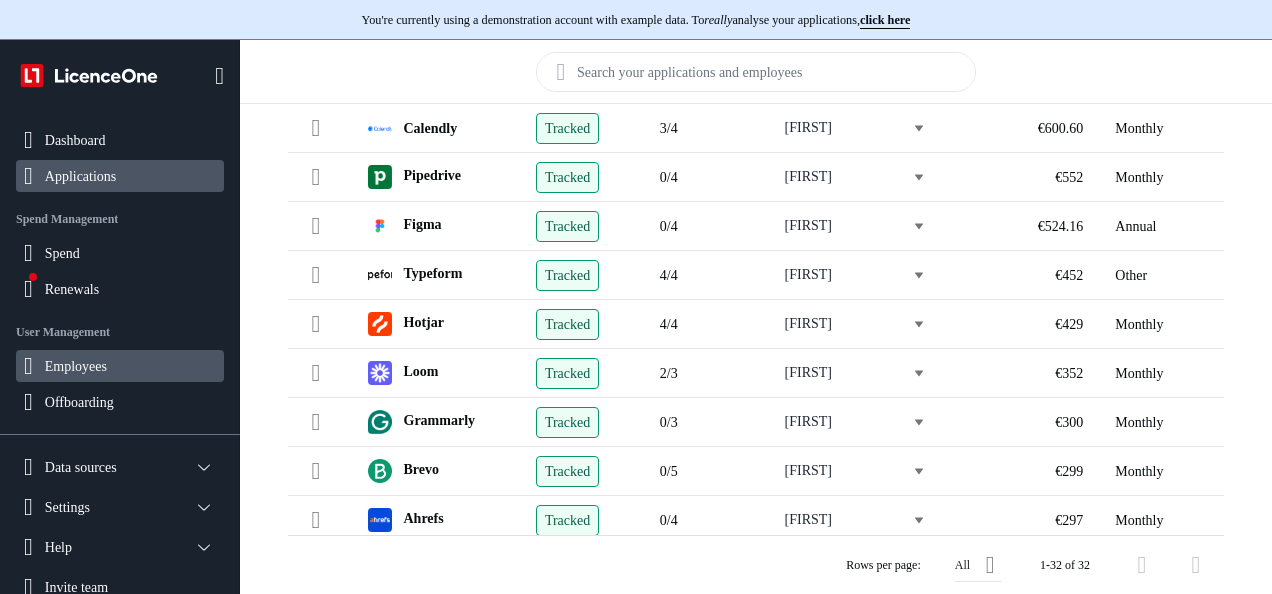 click on "Employees" at bounding box center [120, 366] 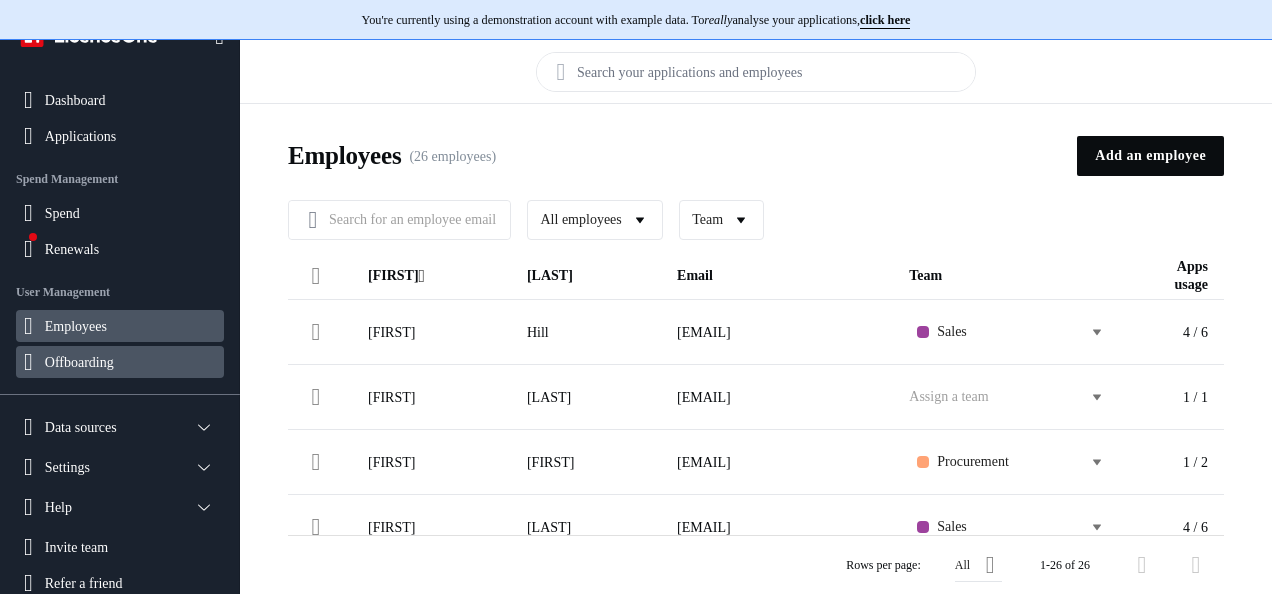 scroll, scrollTop: 61, scrollLeft: 0, axis: vertical 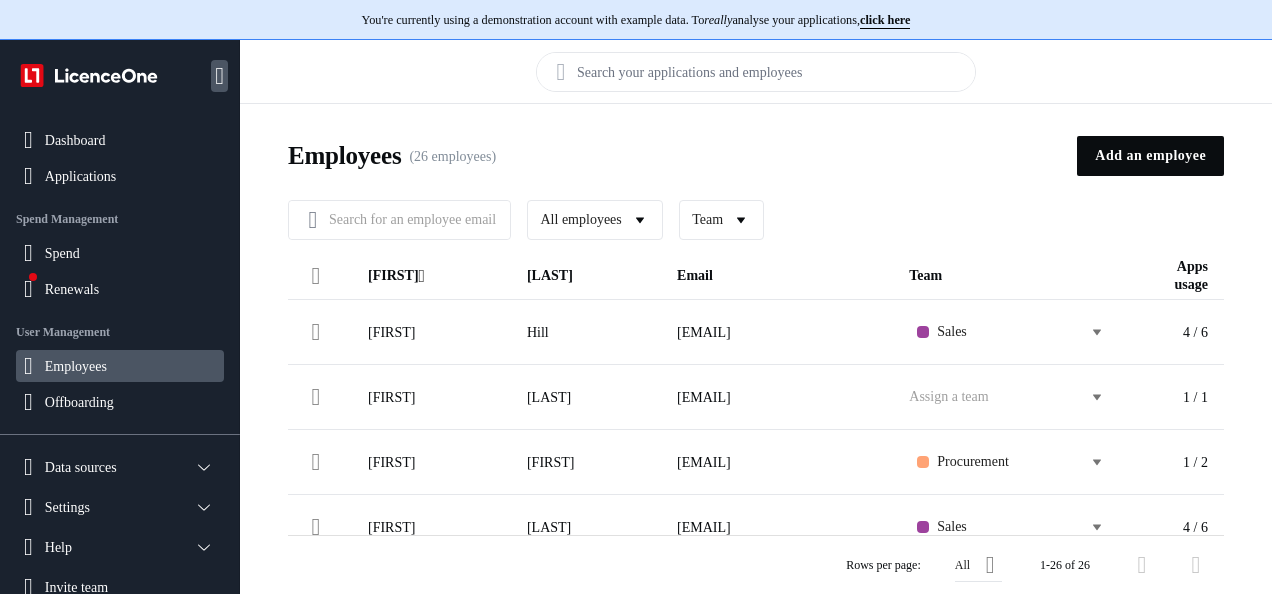 click at bounding box center [219, 76] 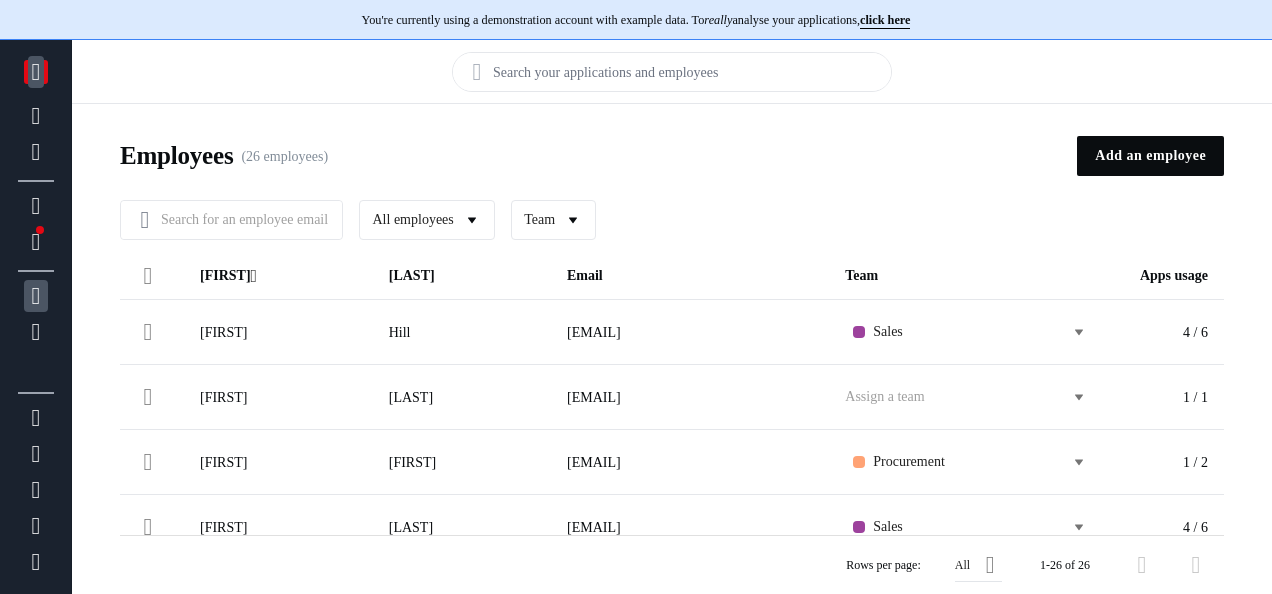 click at bounding box center (36, 72) 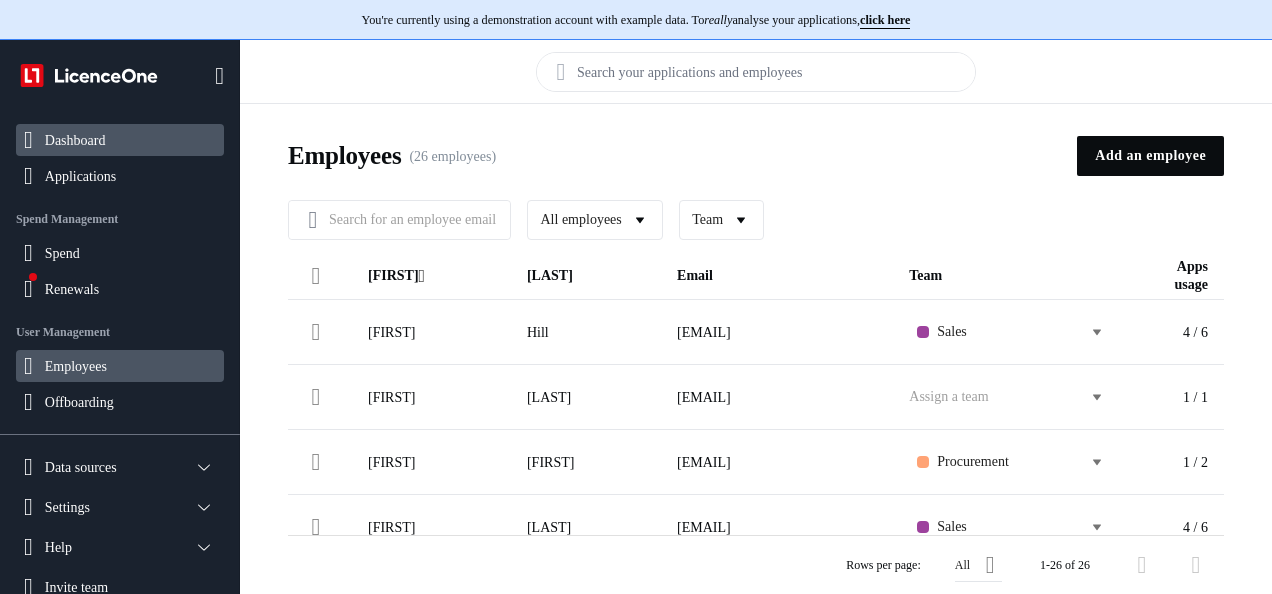 click on "Dashboard" at bounding box center (75, 140) 